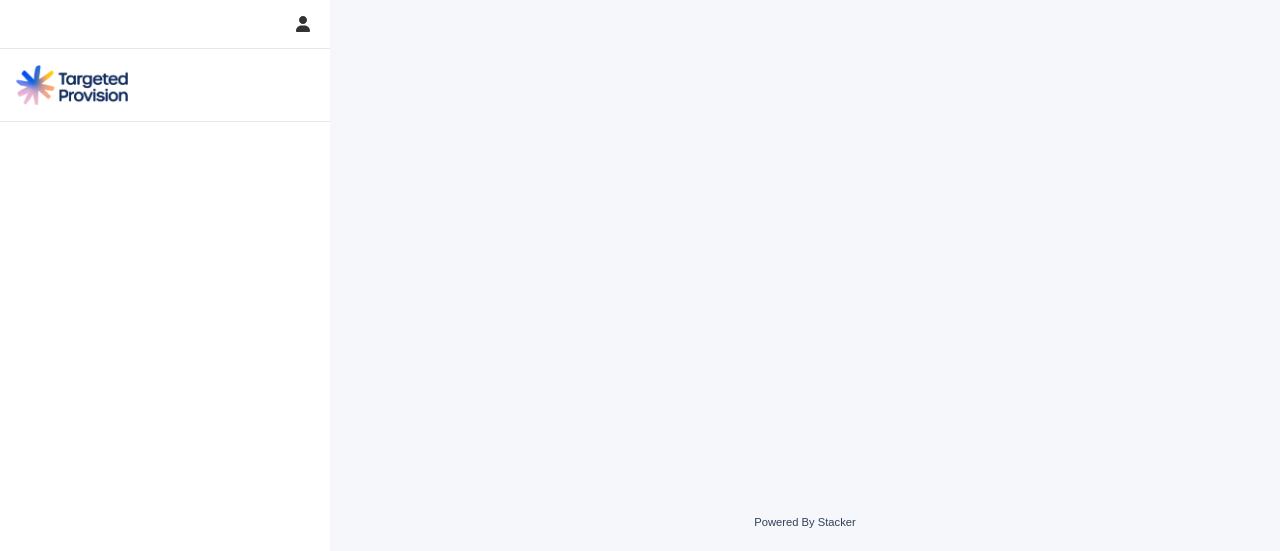 scroll, scrollTop: 0, scrollLeft: 0, axis: both 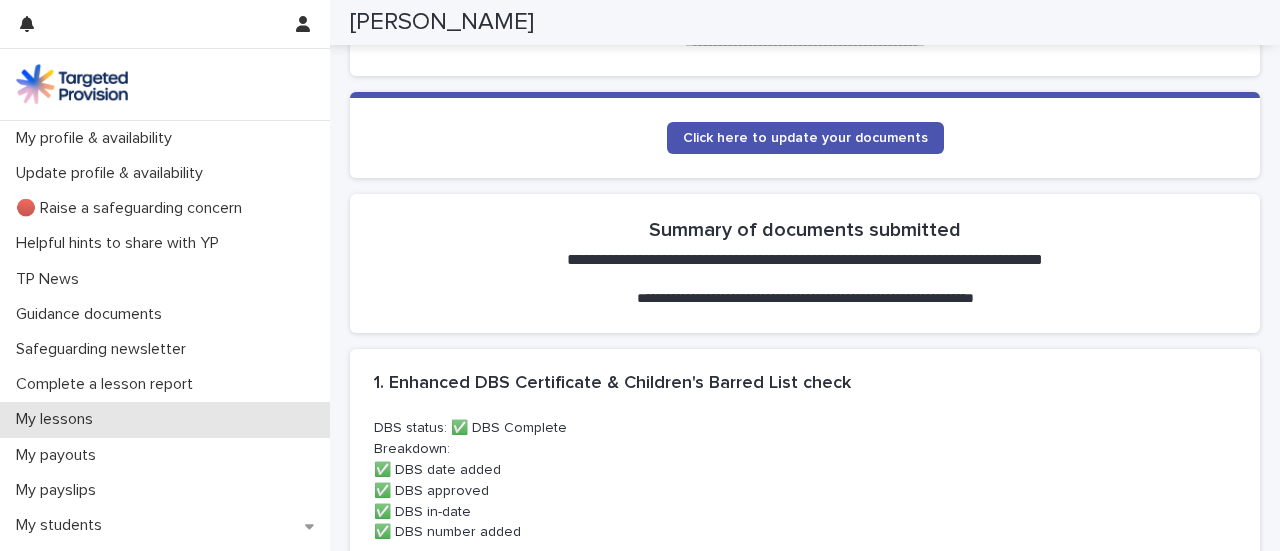 click on "My lessons" at bounding box center (58, 419) 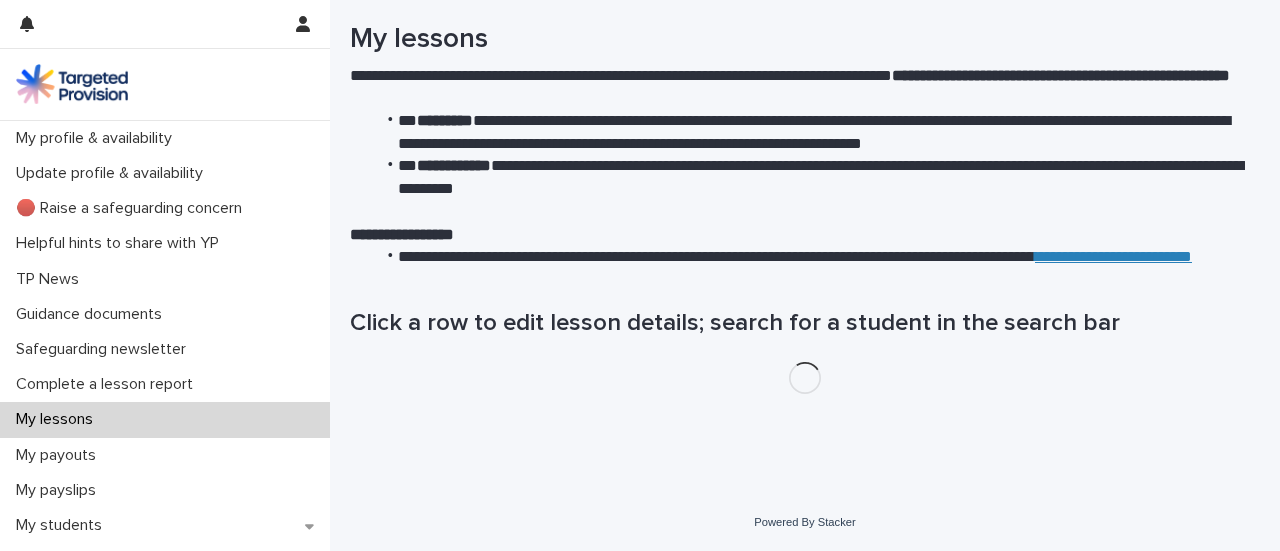 scroll, scrollTop: 0, scrollLeft: 0, axis: both 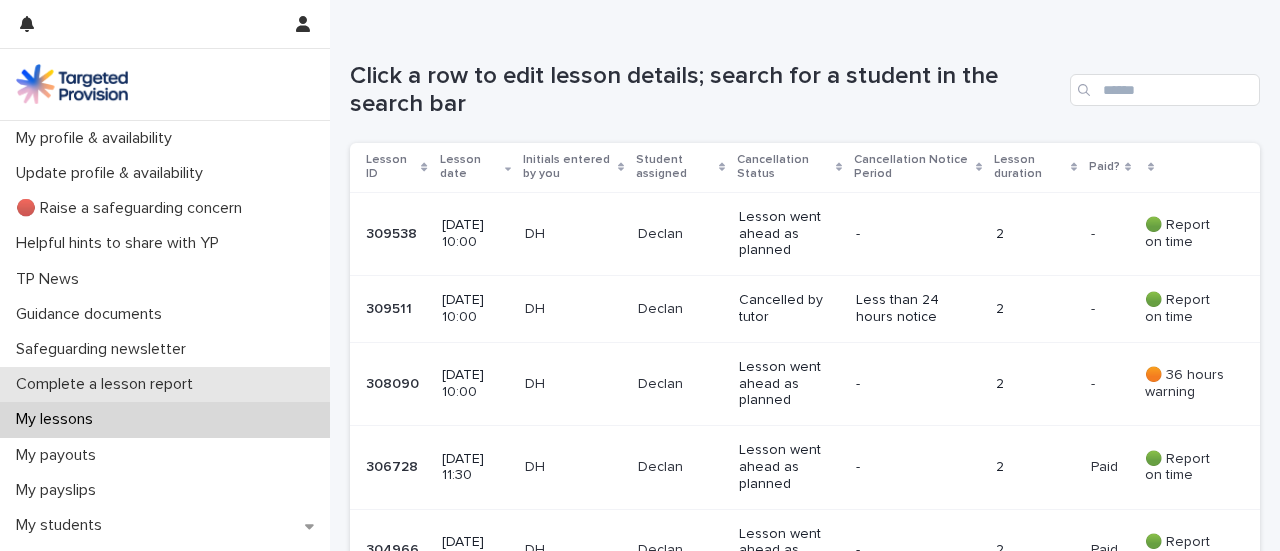 click on "Complete a lesson report" at bounding box center [108, 384] 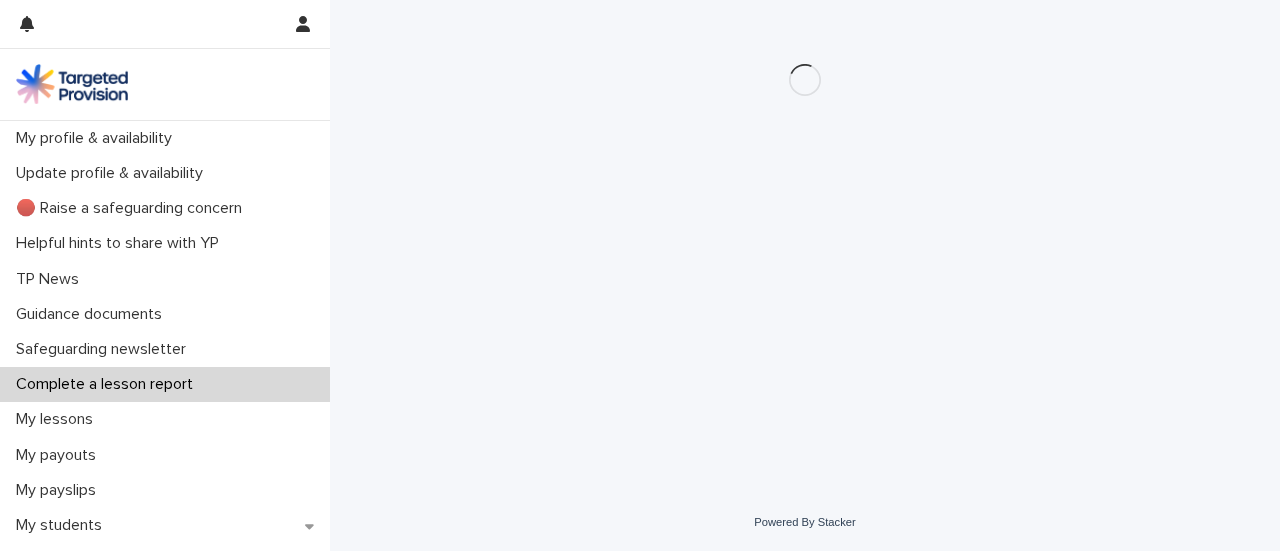 scroll, scrollTop: 0, scrollLeft: 0, axis: both 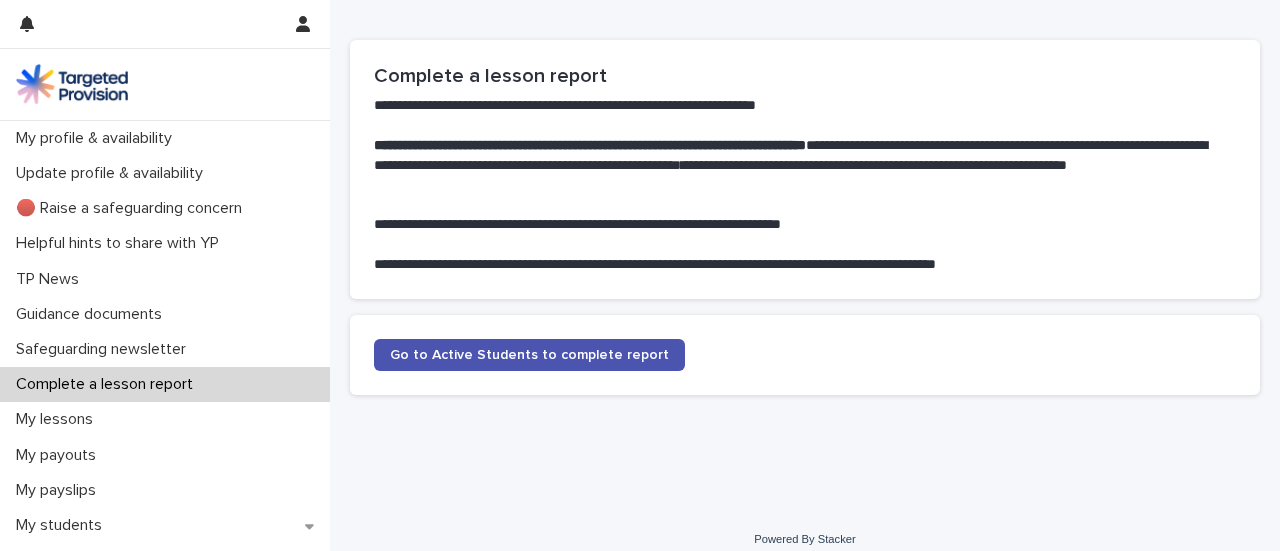 click on "Go to Active Students to complete report" at bounding box center (805, 355) 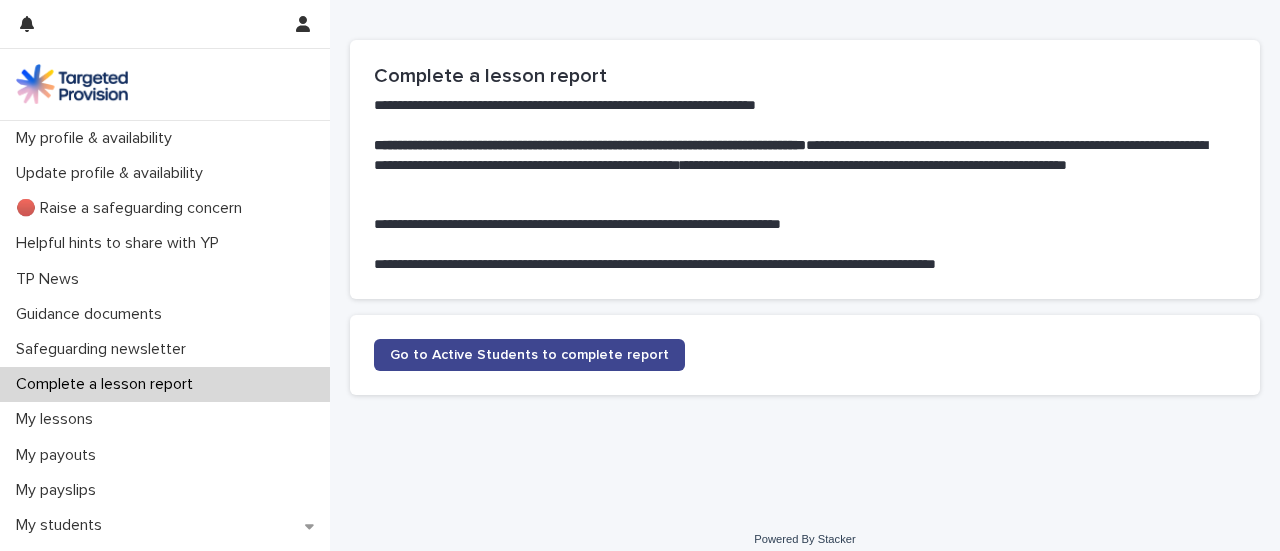 click on "Go to Active Students to complete report" at bounding box center (529, 355) 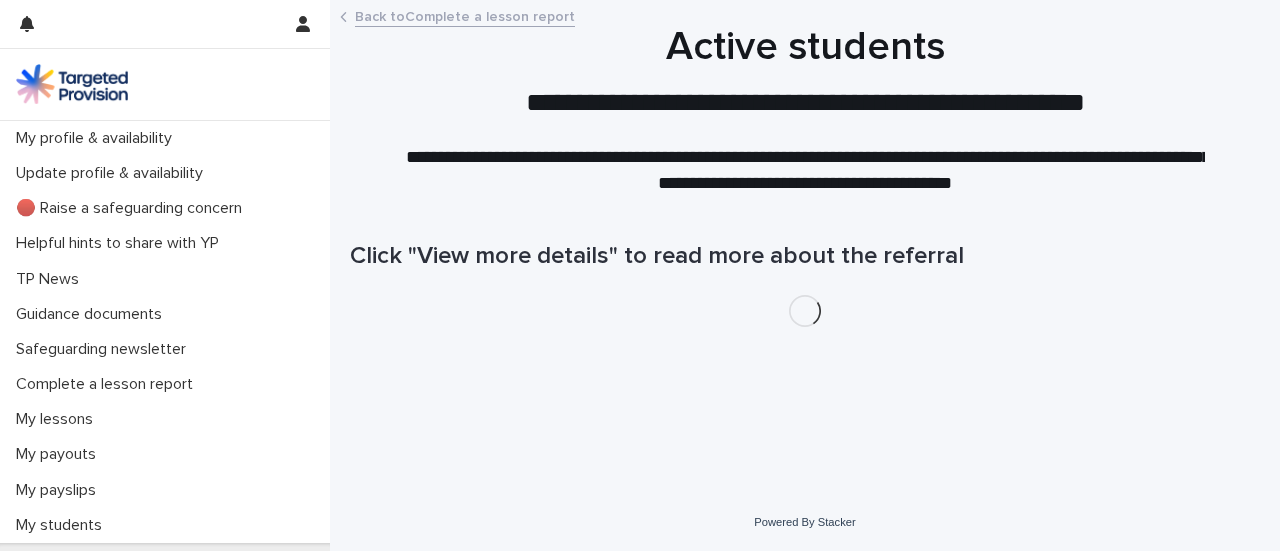 scroll, scrollTop: 0, scrollLeft: 0, axis: both 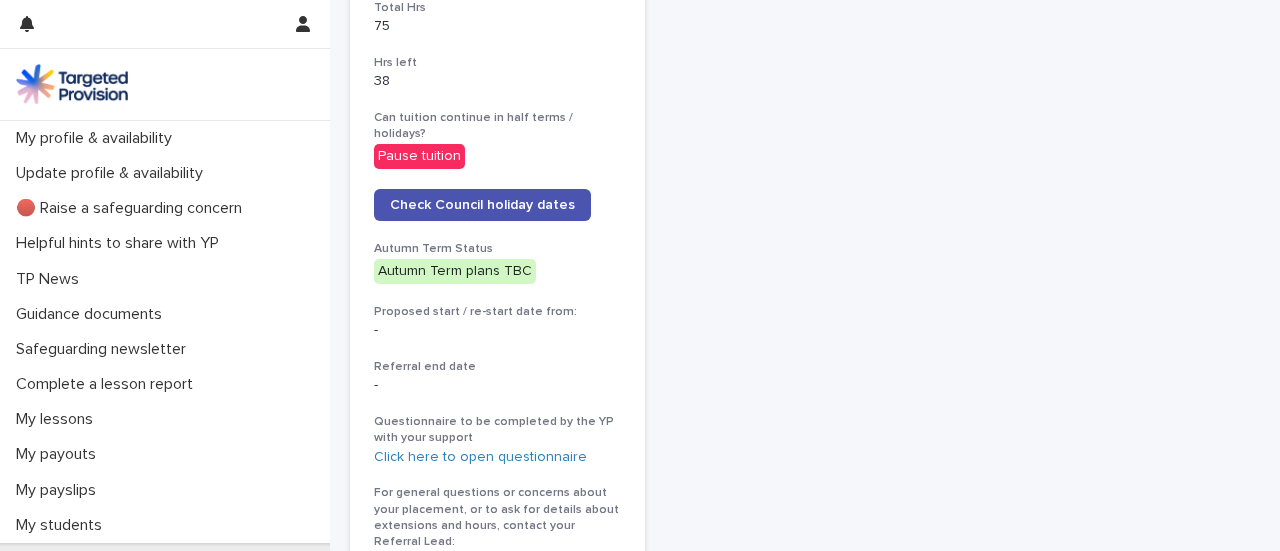 drag, startPoint x: 1256, startPoint y: 389, endPoint x: 1260, endPoint y: 401, distance: 12.649111 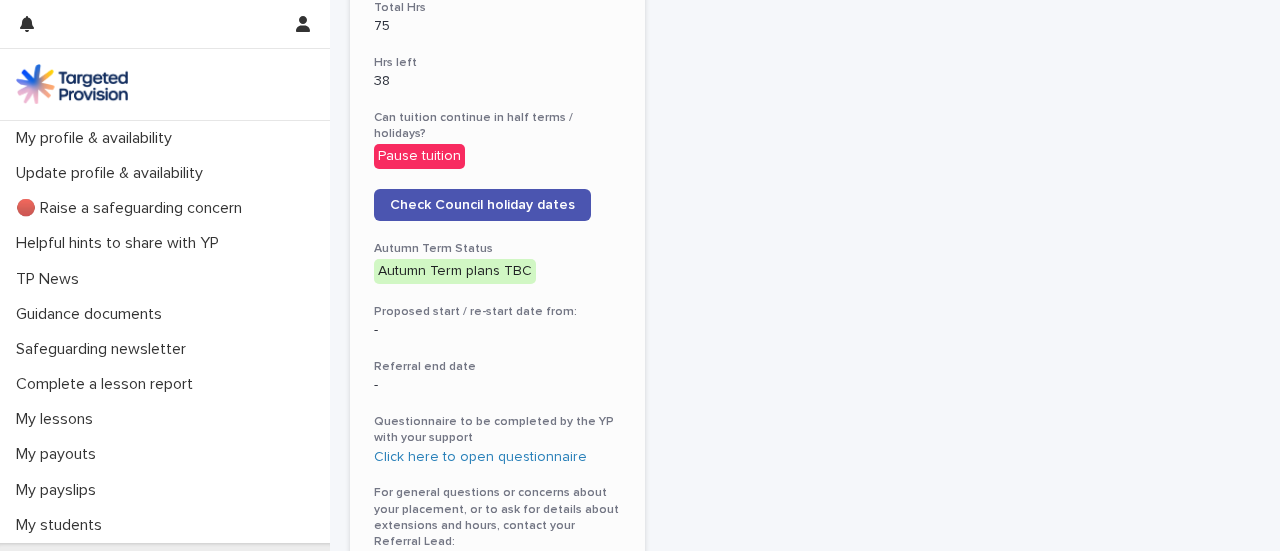 click on "Autumn Term plans TBC" at bounding box center [455, 271] 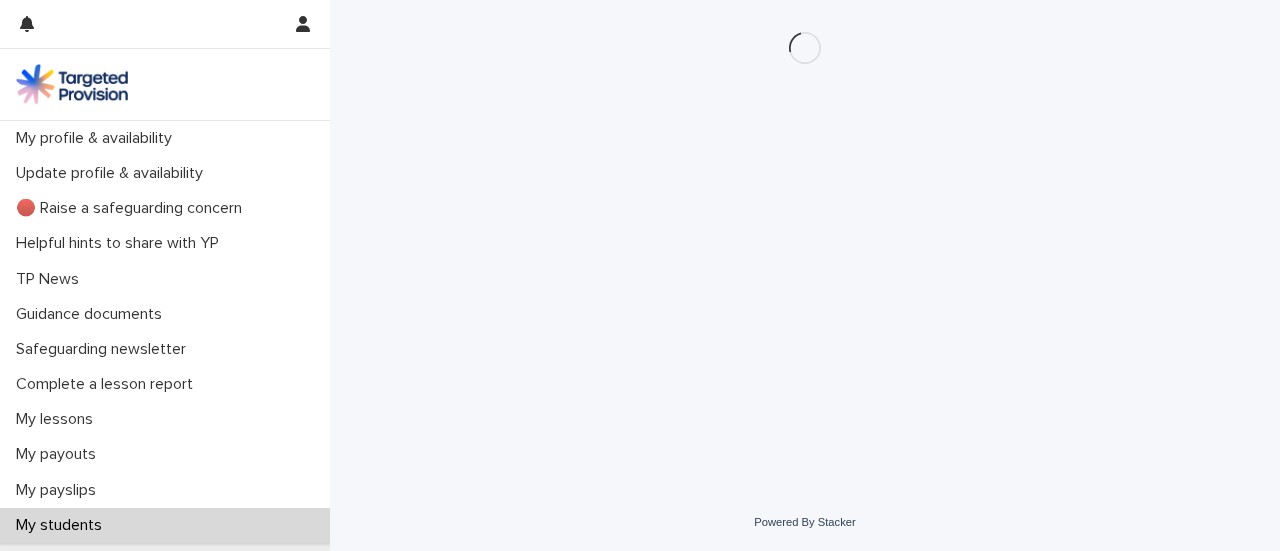scroll, scrollTop: 0, scrollLeft: 0, axis: both 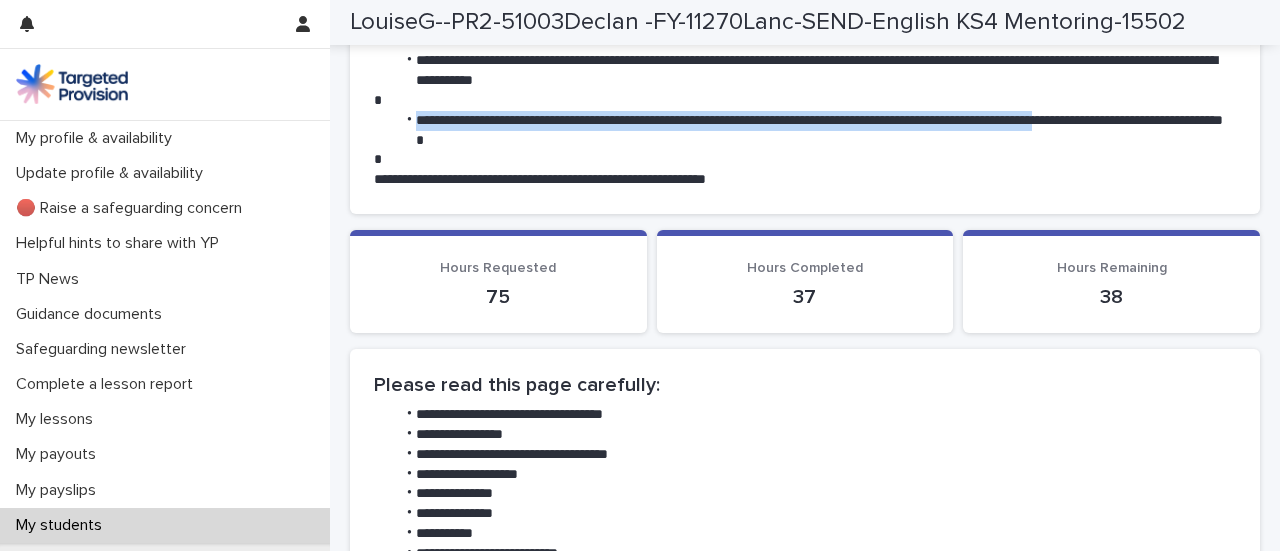 click on "**********" at bounding box center [805, 2366] 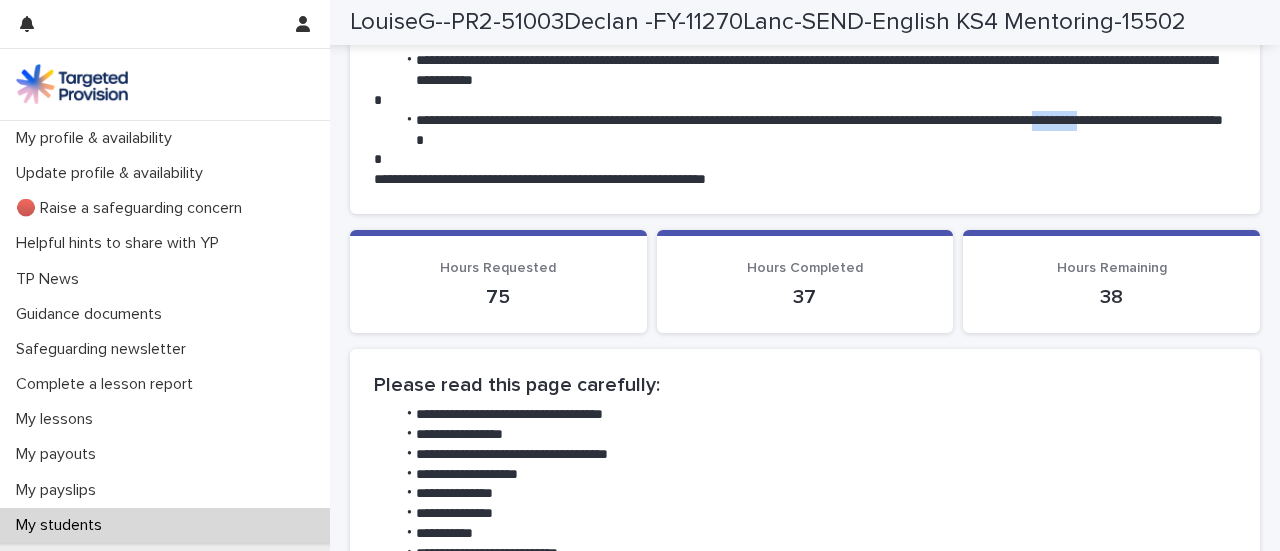 click on "**********" at bounding box center [805, 2366] 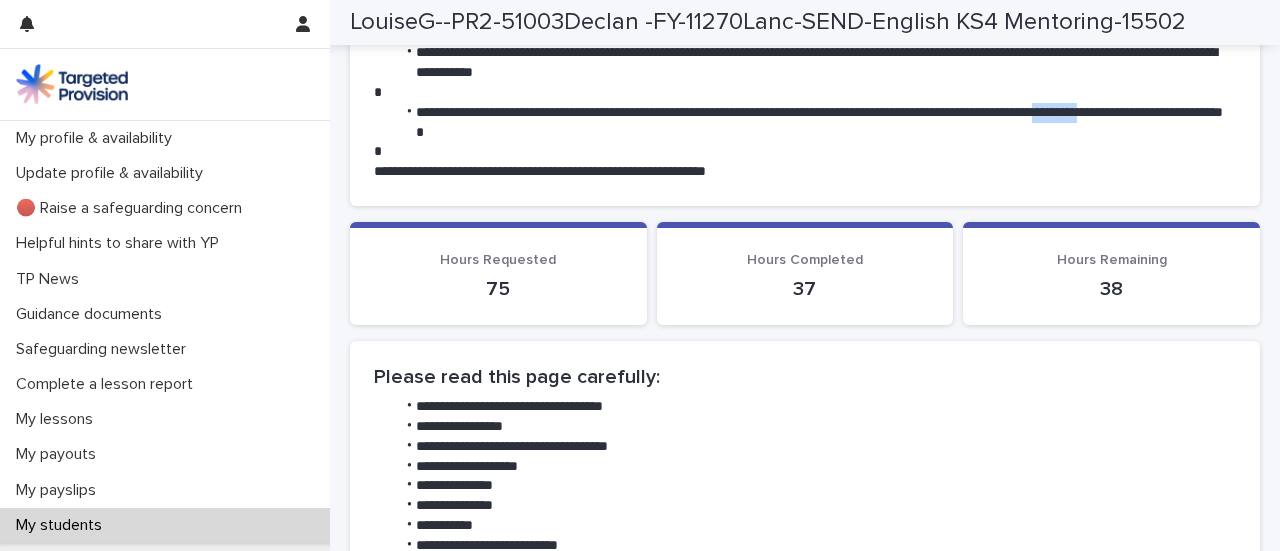 scroll, scrollTop: 0, scrollLeft: 0, axis: both 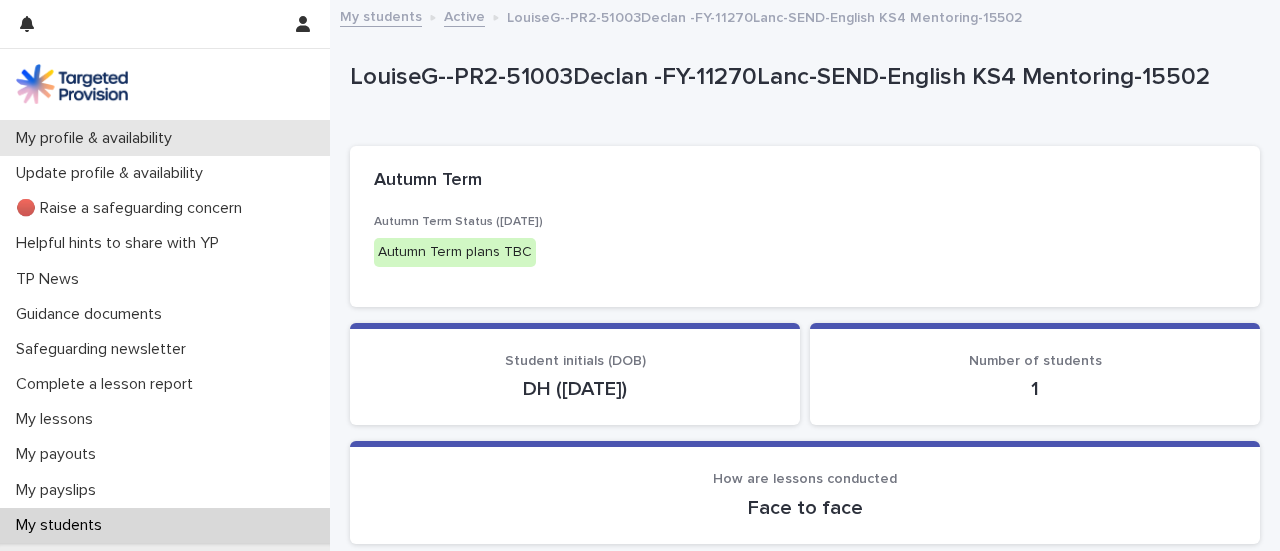 click on "My profile & availability" at bounding box center (98, 138) 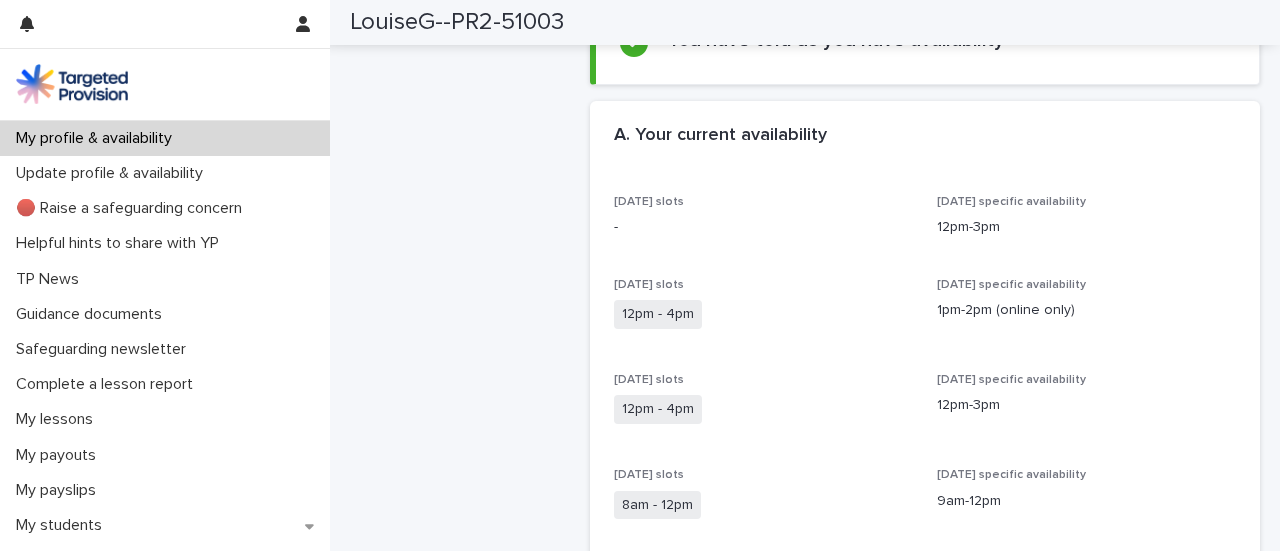 scroll, scrollTop: 0, scrollLeft: 0, axis: both 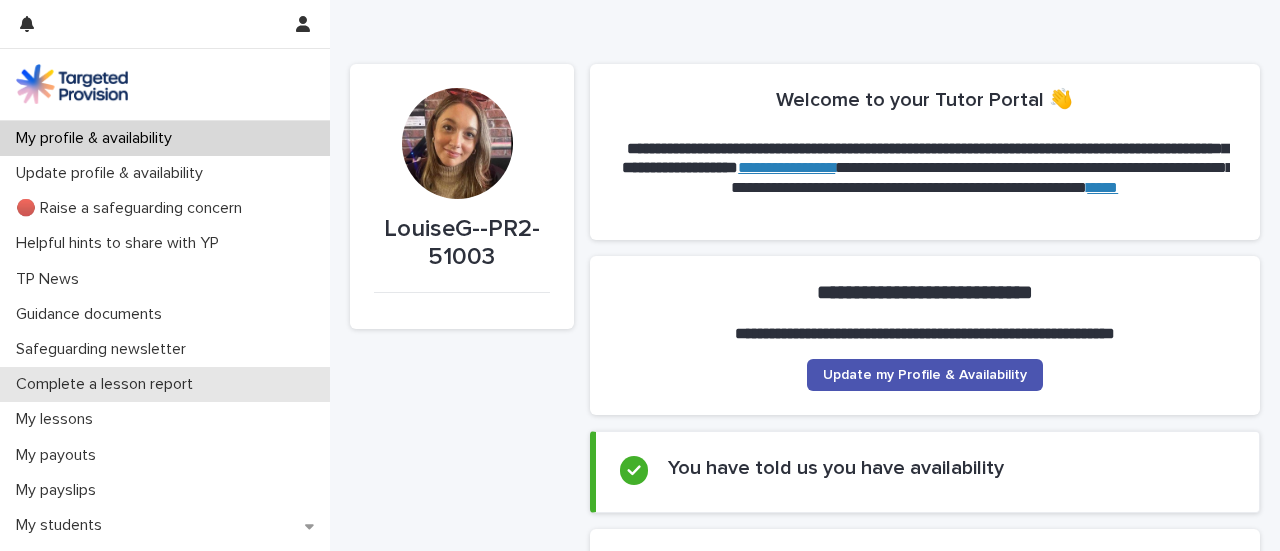 click on "Complete a lesson report" at bounding box center [108, 384] 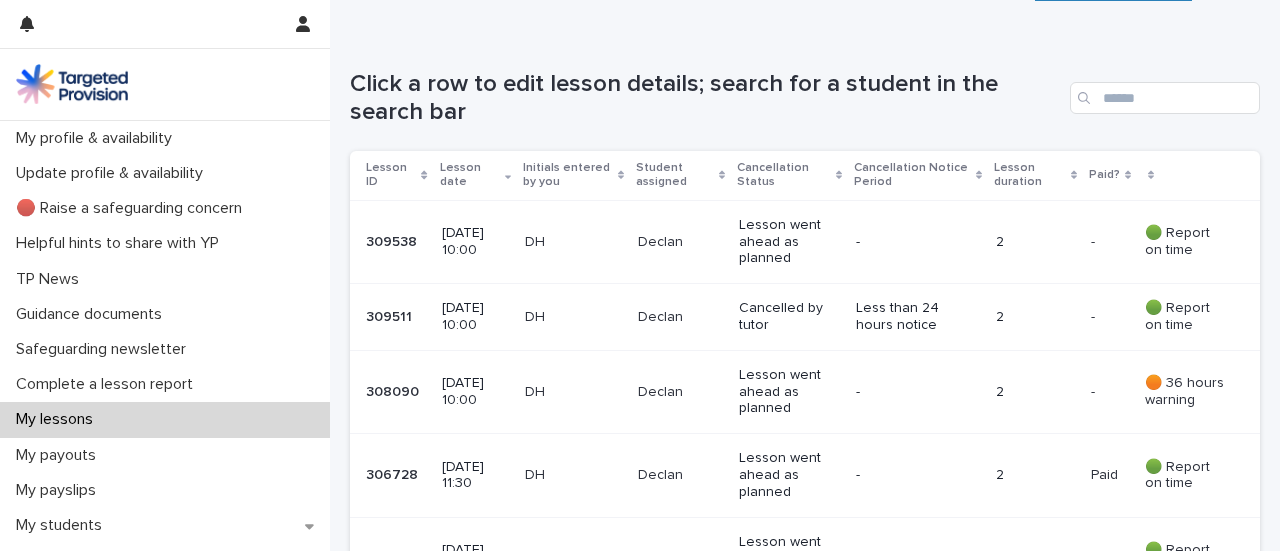 scroll, scrollTop: 371, scrollLeft: 0, axis: vertical 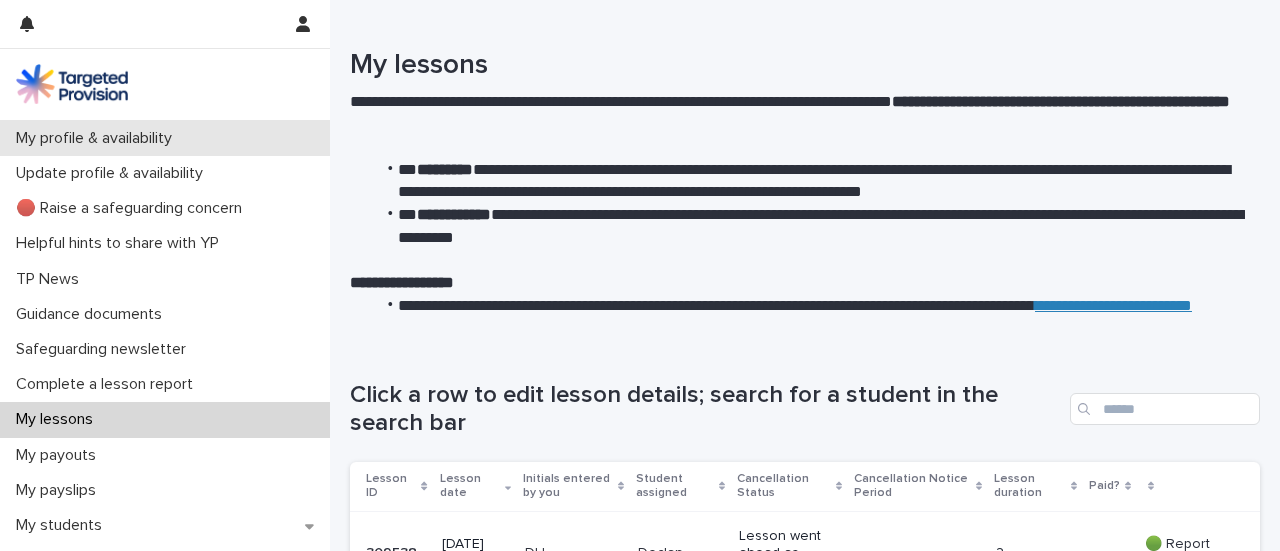 click on "My profile & availability" at bounding box center [165, 138] 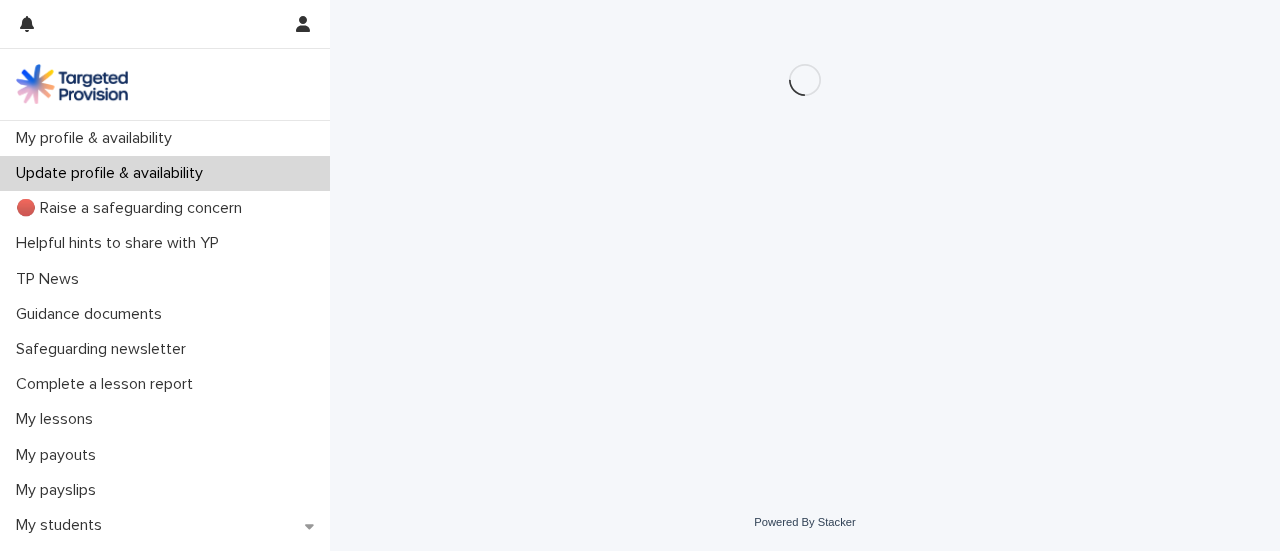 scroll, scrollTop: 0, scrollLeft: 0, axis: both 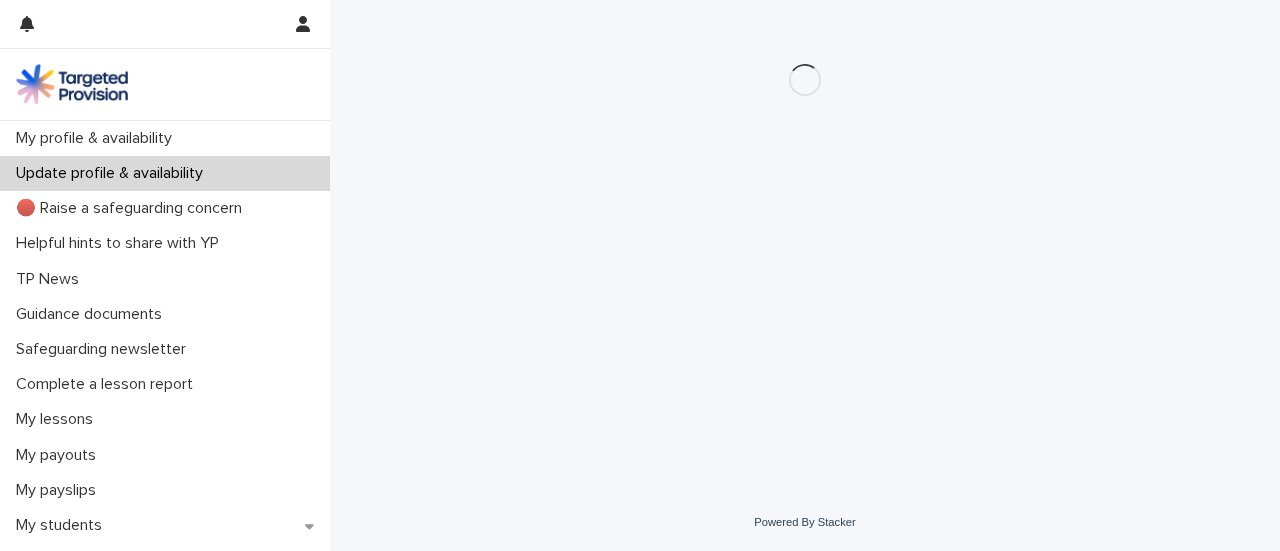 click on "Helpful hints to share with YP" at bounding box center (121, 243) 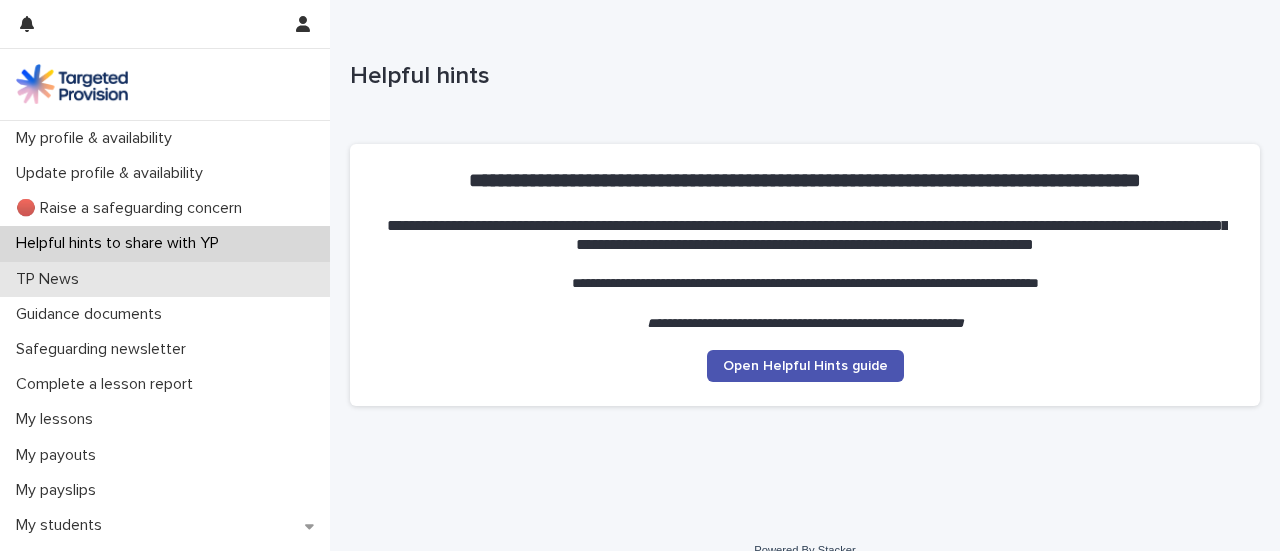 click on "TP News" at bounding box center (165, 279) 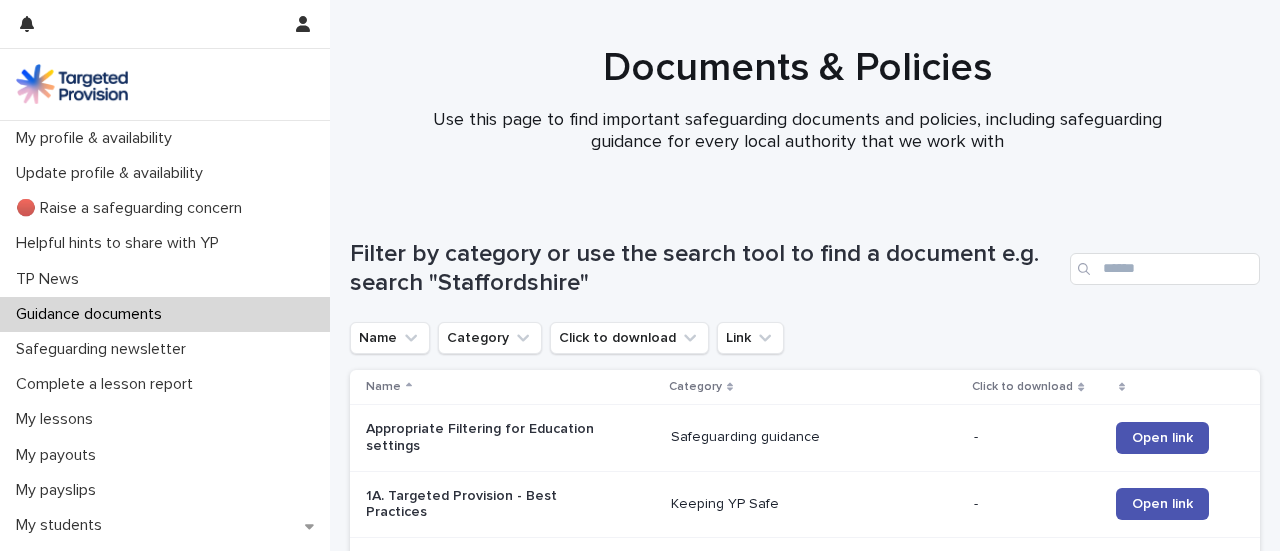 click on "Filter by category or use the search tool to find a document e.g. search "Staffordshire"" at bounding box center (805, 269) 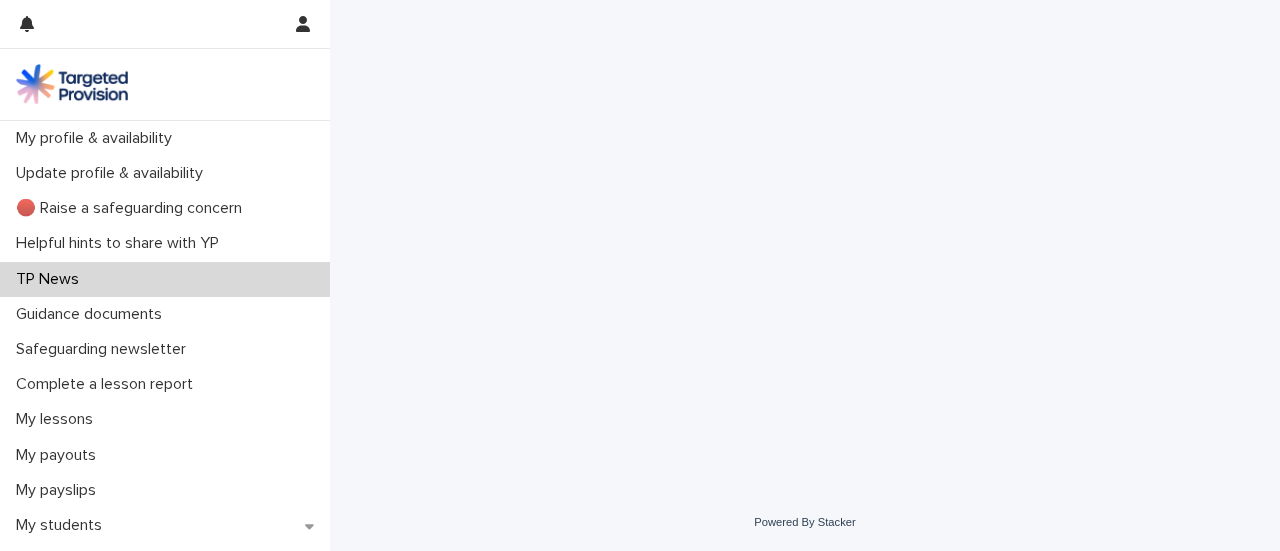scroll, scrollTop: 0, scrollLeft: 0, axis: both 